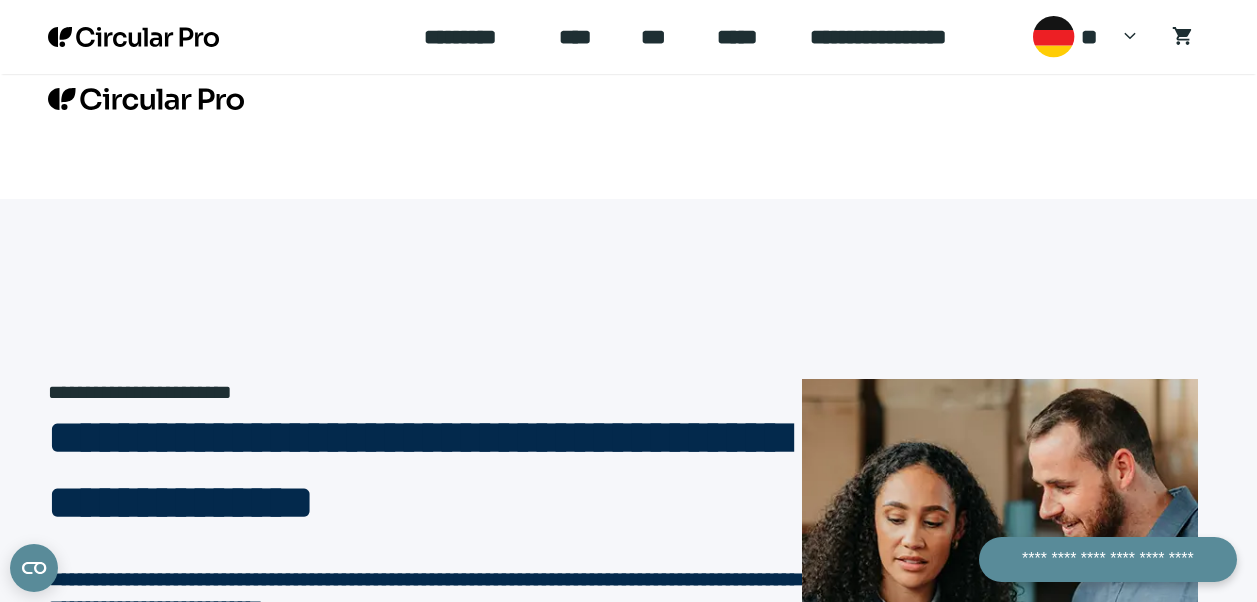 scroll, scrollTop: 3198, scrollLeft: 0, axis: vertical 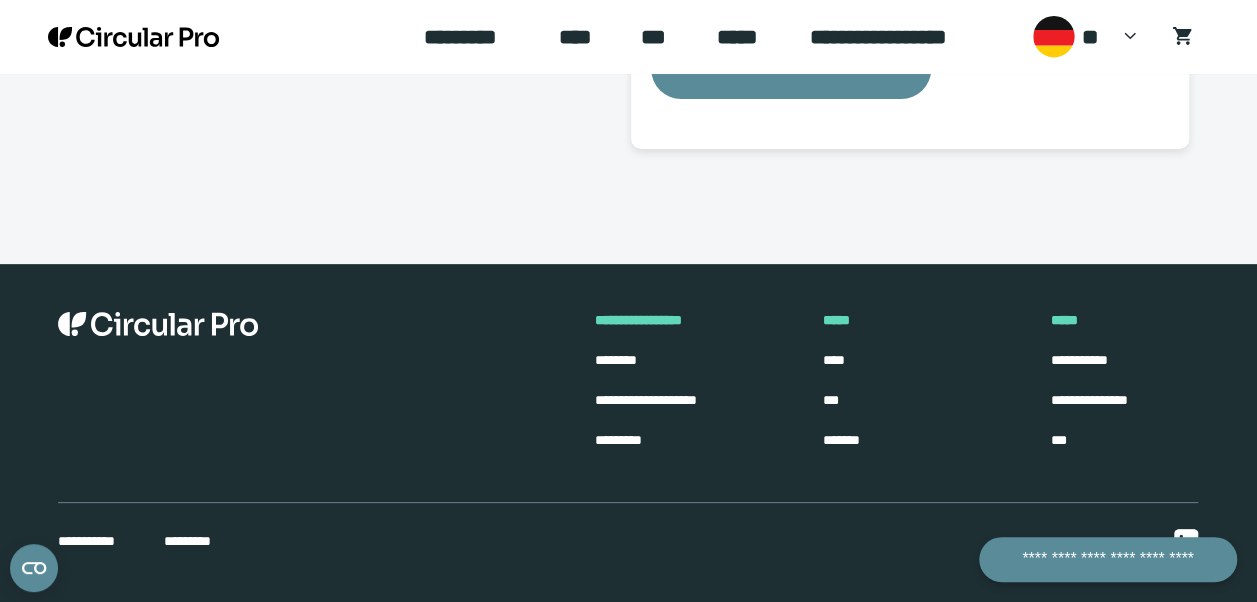 click on "*****" at bounding box center (1069, 321) 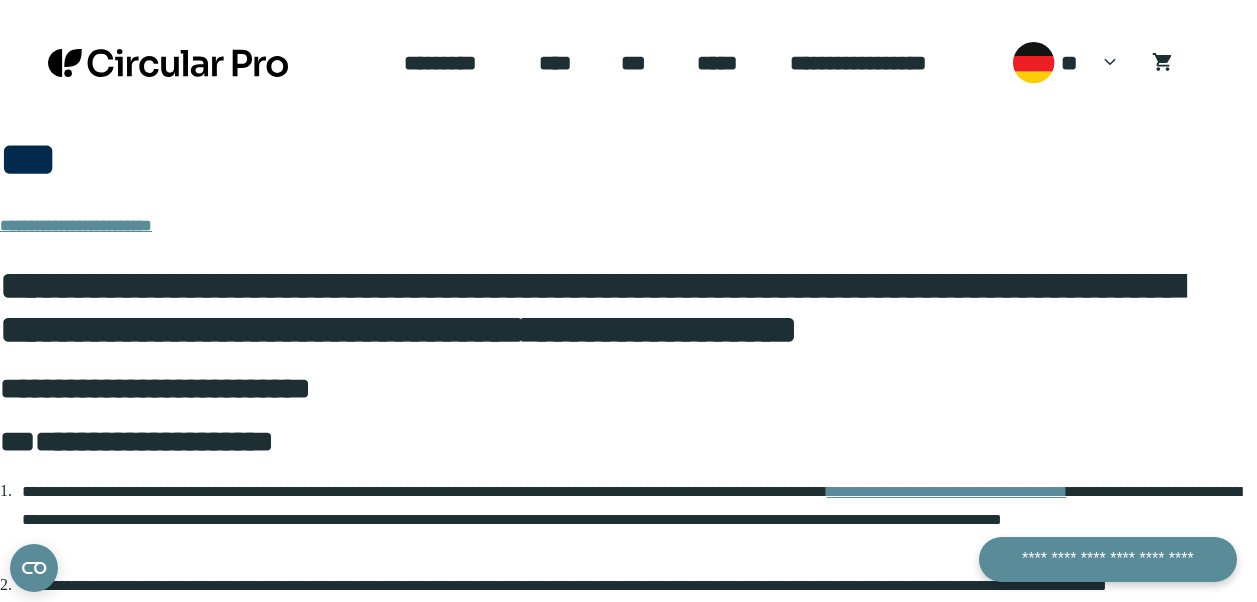 scroll, scrollTop: 0, scrollLeft: 0, axis: both 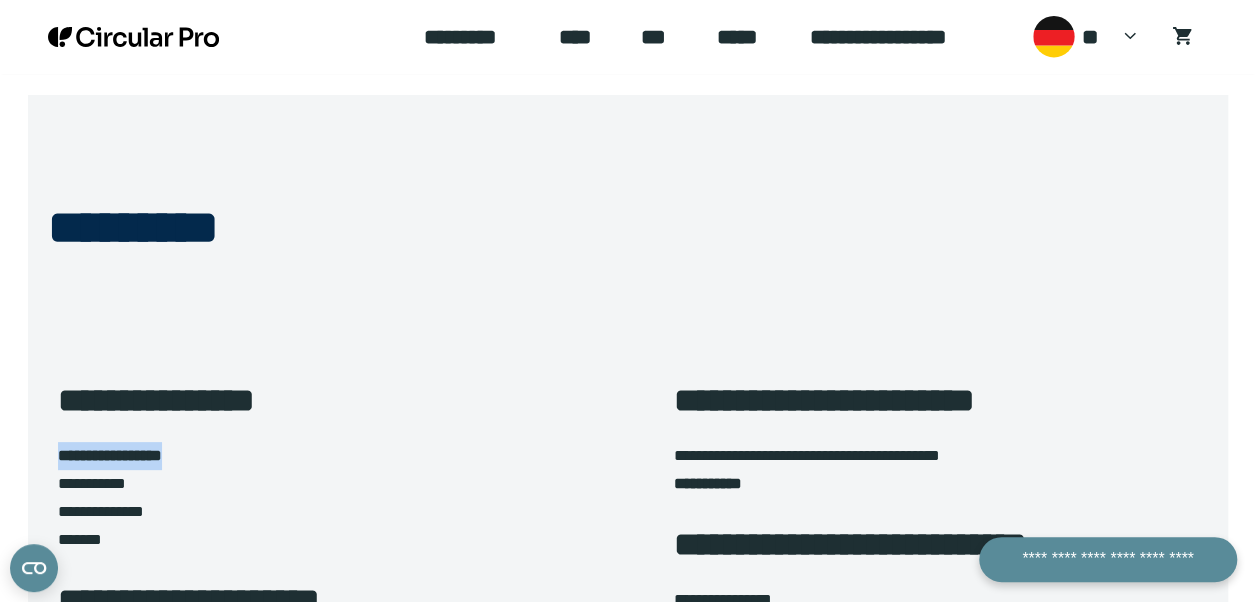 drag, startPoint x: 244, startPoint y: 456, endPoint x: 38, endPoint y: 446, distance: 206.24257 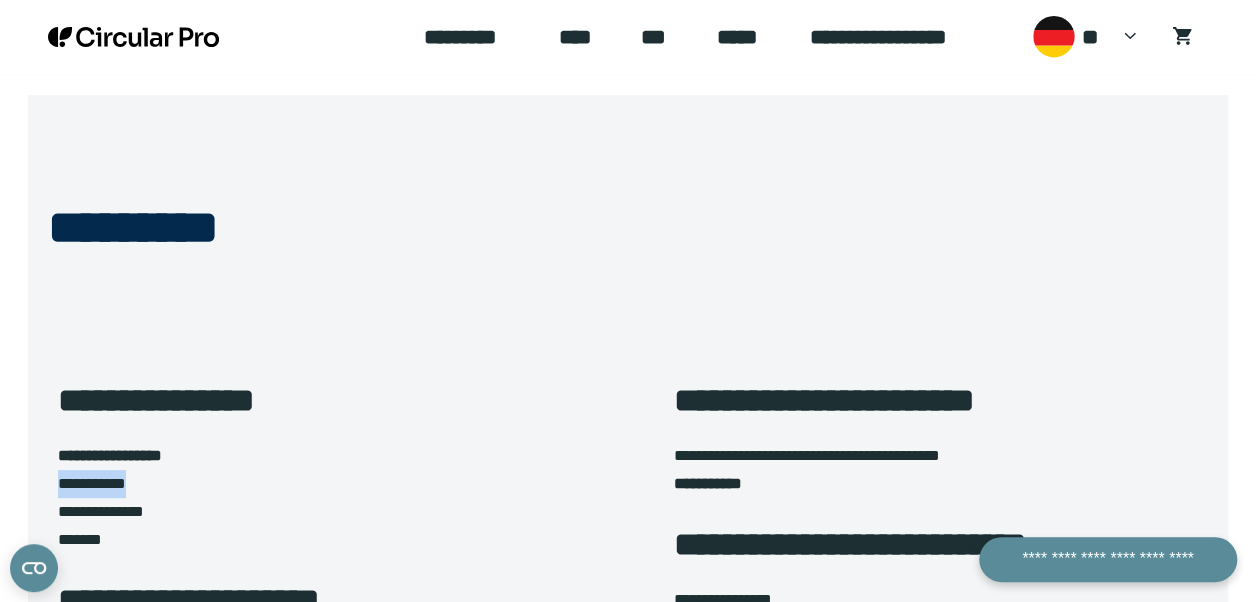 drag, startPoint x: 158, startPoint y: 487, endPoint x: 44, endPoint y: 492, distance: 114.1096 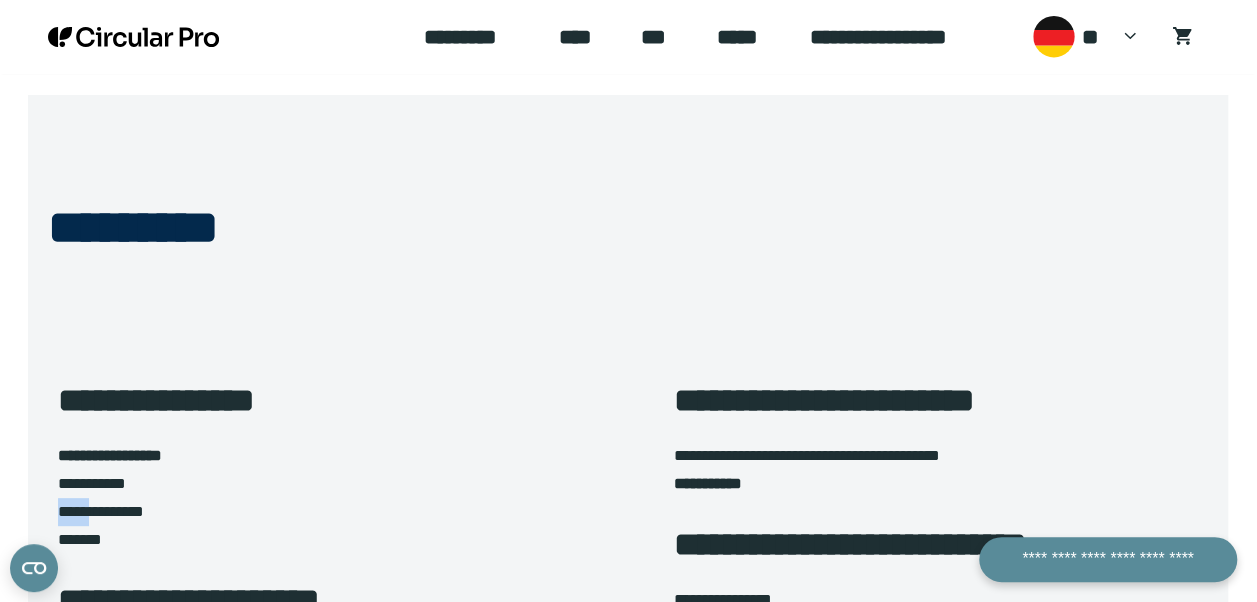 drag, startPoint x: 57, startPoint y: 512, endPoint x: 106, endPoint y: 512, distance: 49 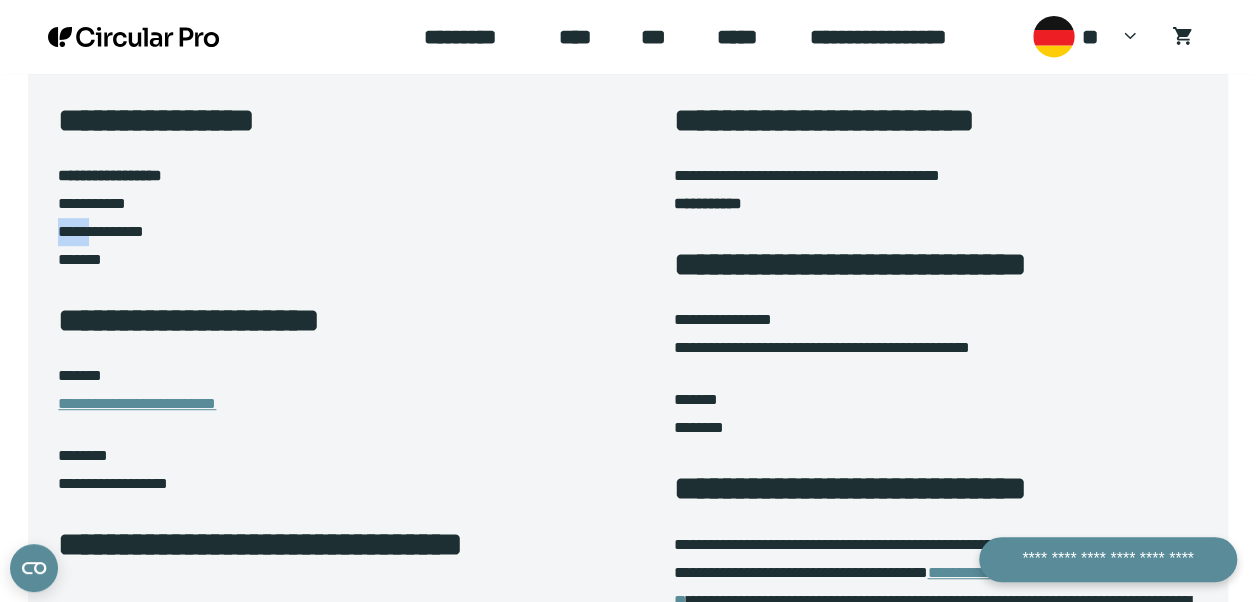 scroll, scrollTop: 390, scrollLeft: 0, axis: vertical 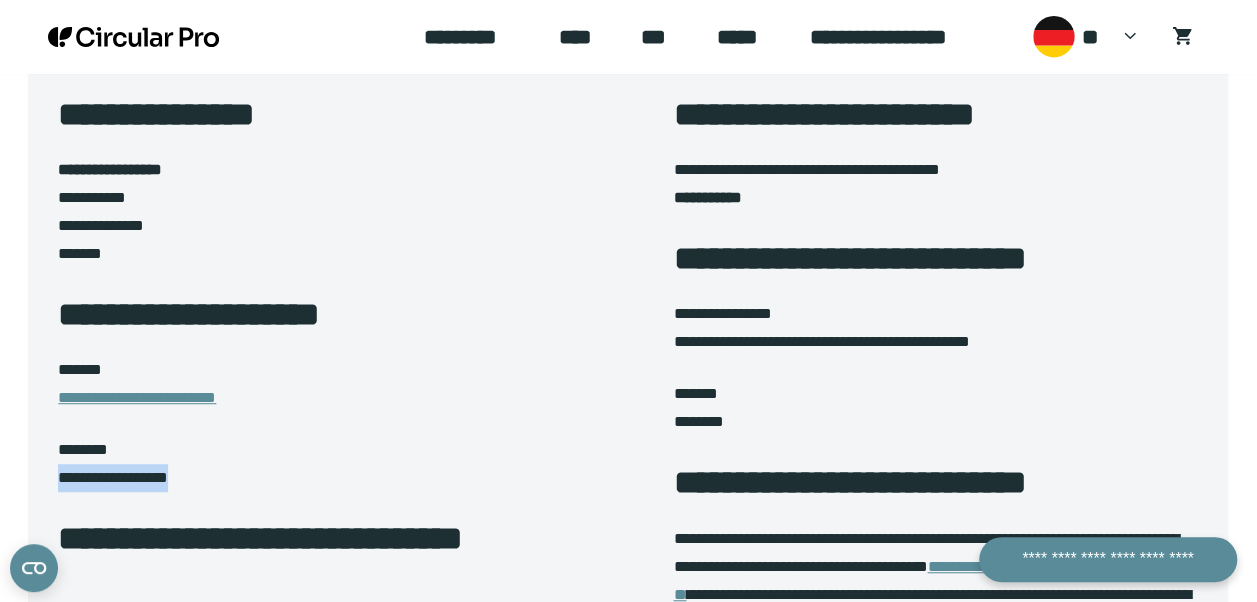 drag, startPoint x: 234, startPoint y: 468, endPoint x: 0, endPoint y: 487, distance: 234.7701 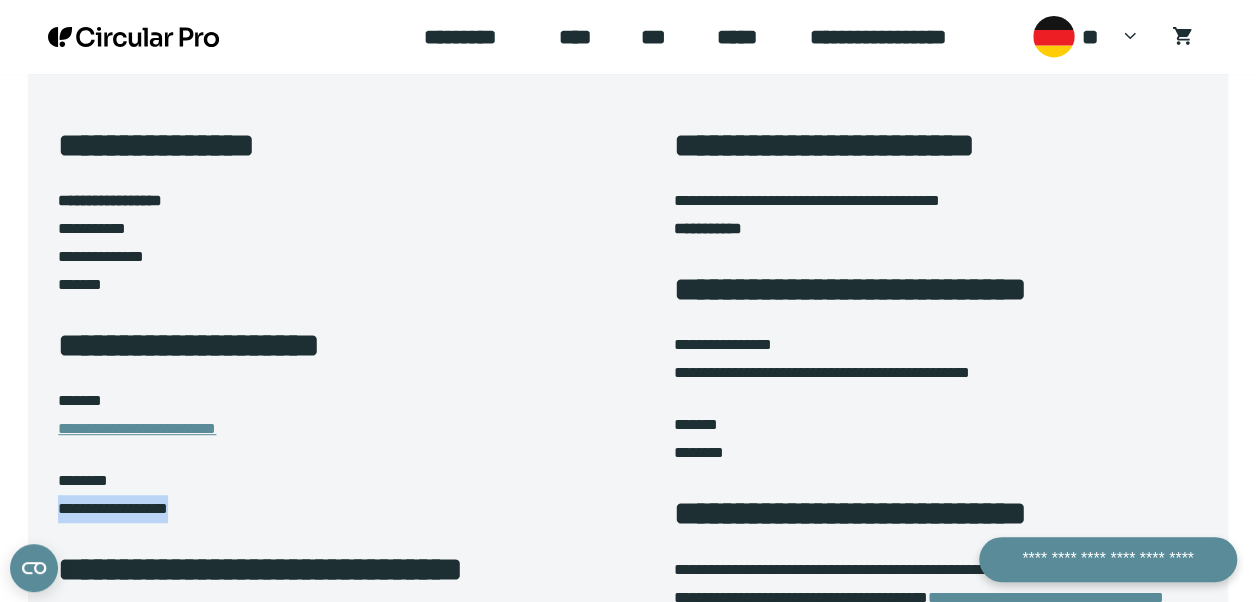 scroll, scrollTop: 358, scrollLeft: 0, axis: vertical 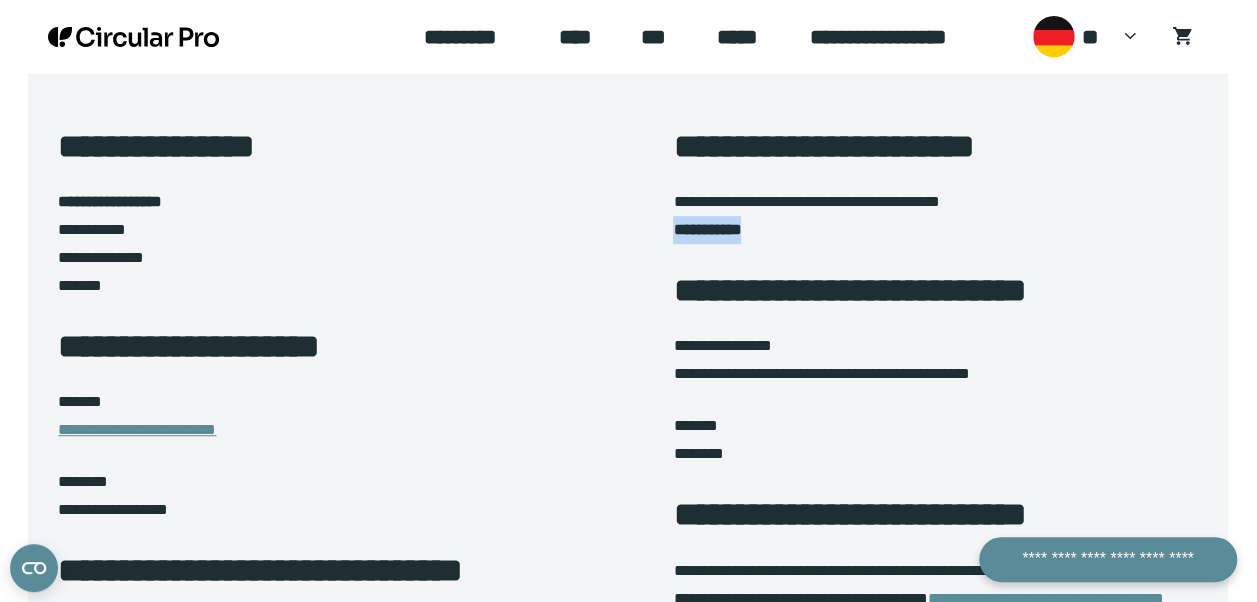 drag, startPoint x: 822, startPoint y: 226, endPoint x: 661, endPoint y: 234, distance: 161.19864 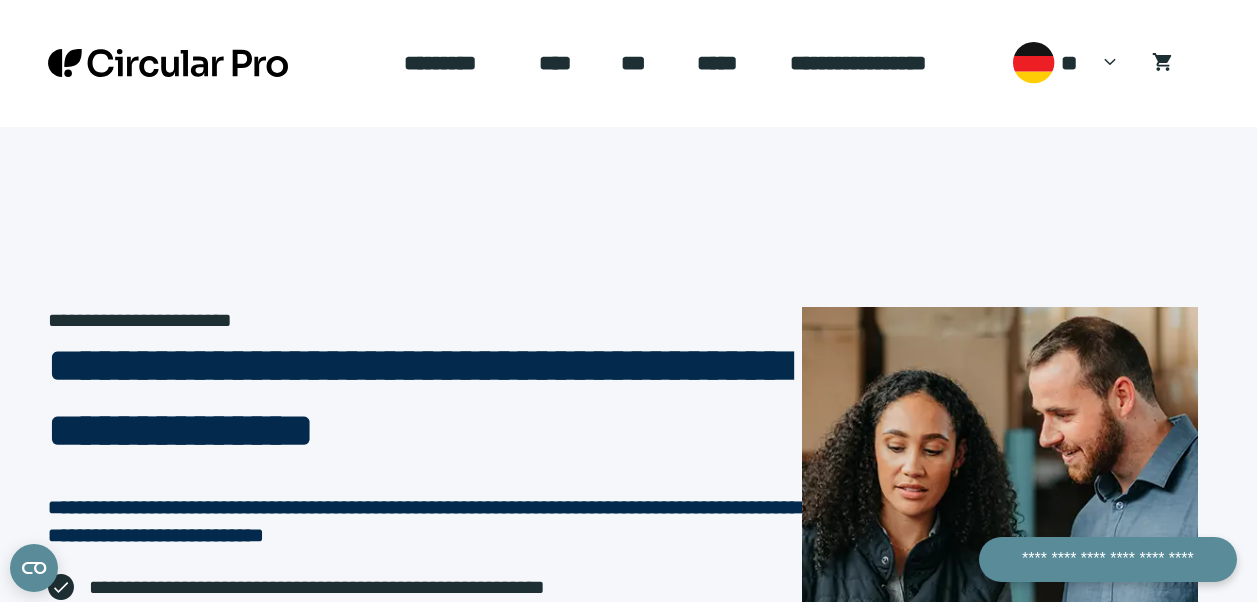 scroll, scrollTop: 0, scrollLeft: 0, axis: both 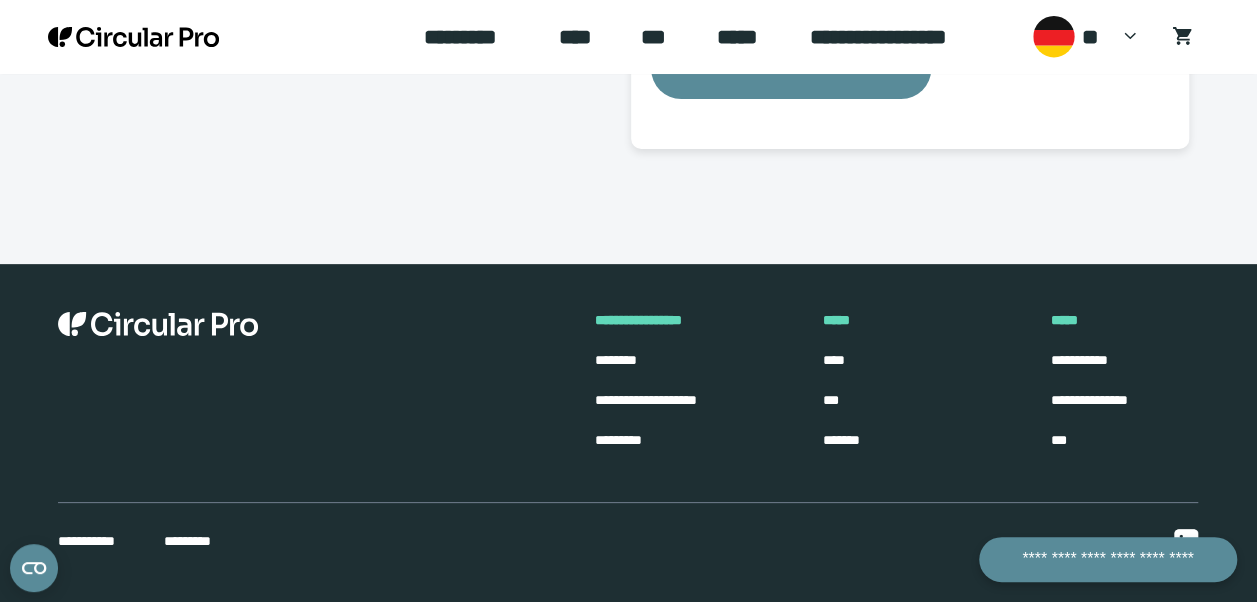 click on "*********" at bounding box center [201, 541] 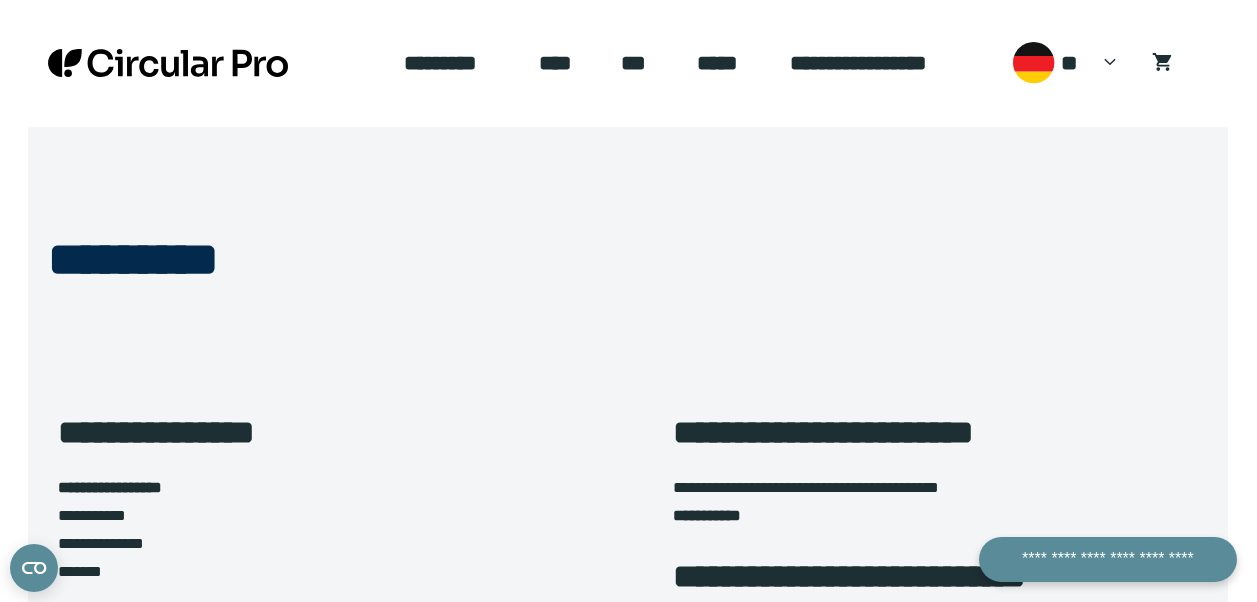 scroll, scrollTop: 0, scrollLeft: 0, axis: both 